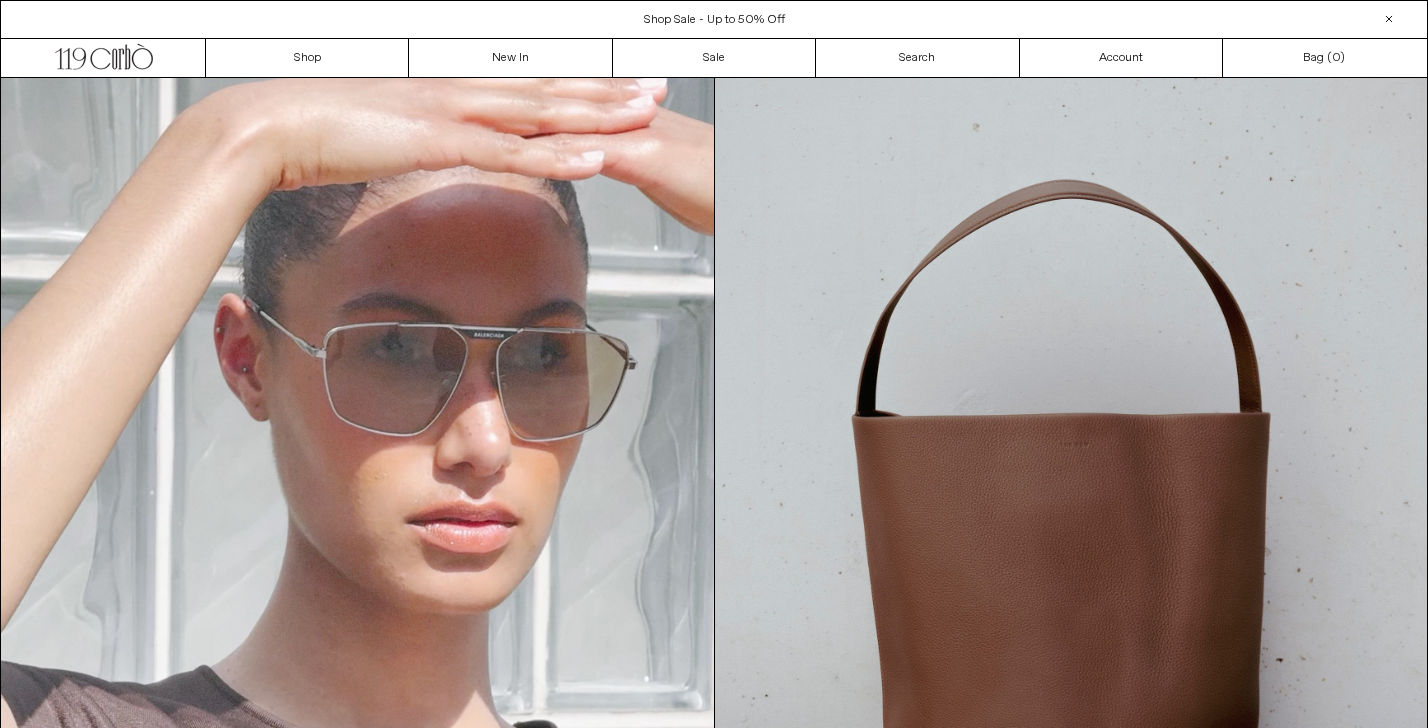 scroll, scrollTop: 0, scrollLeft: 0, axis: both 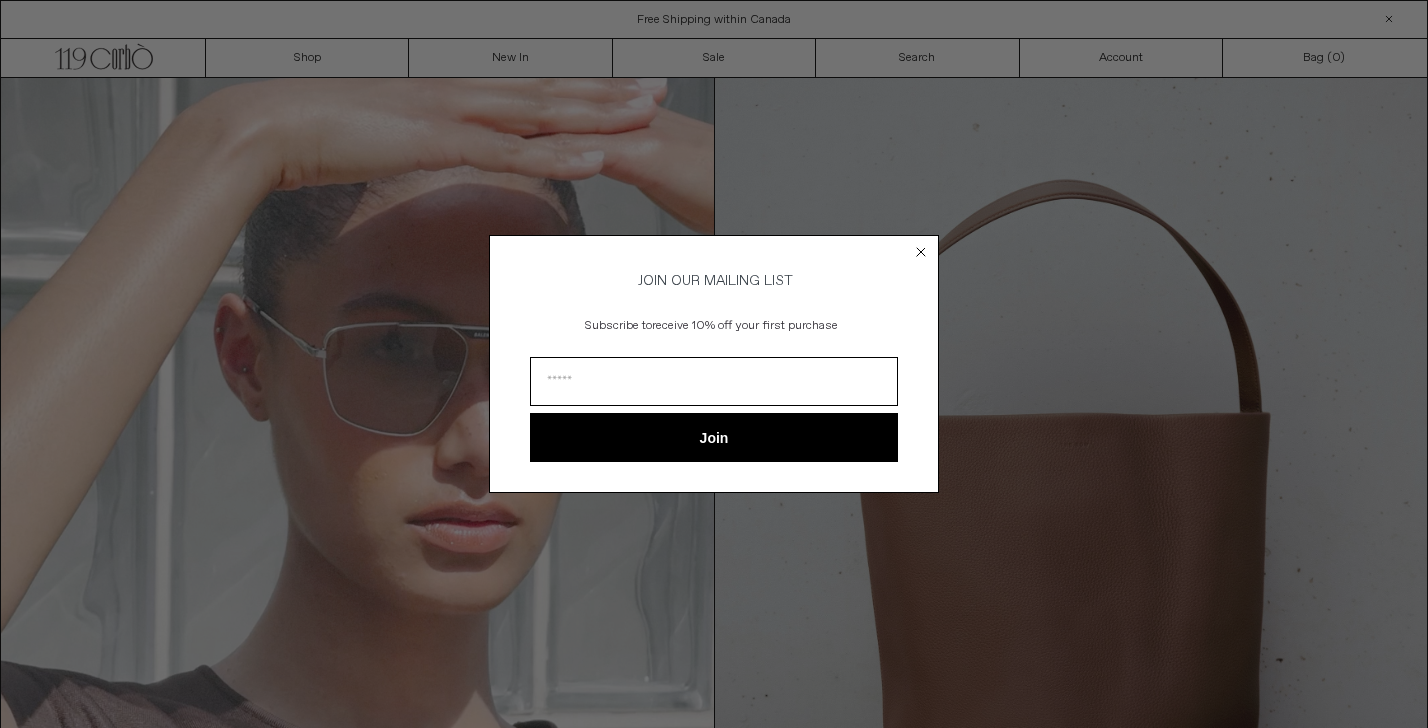 click 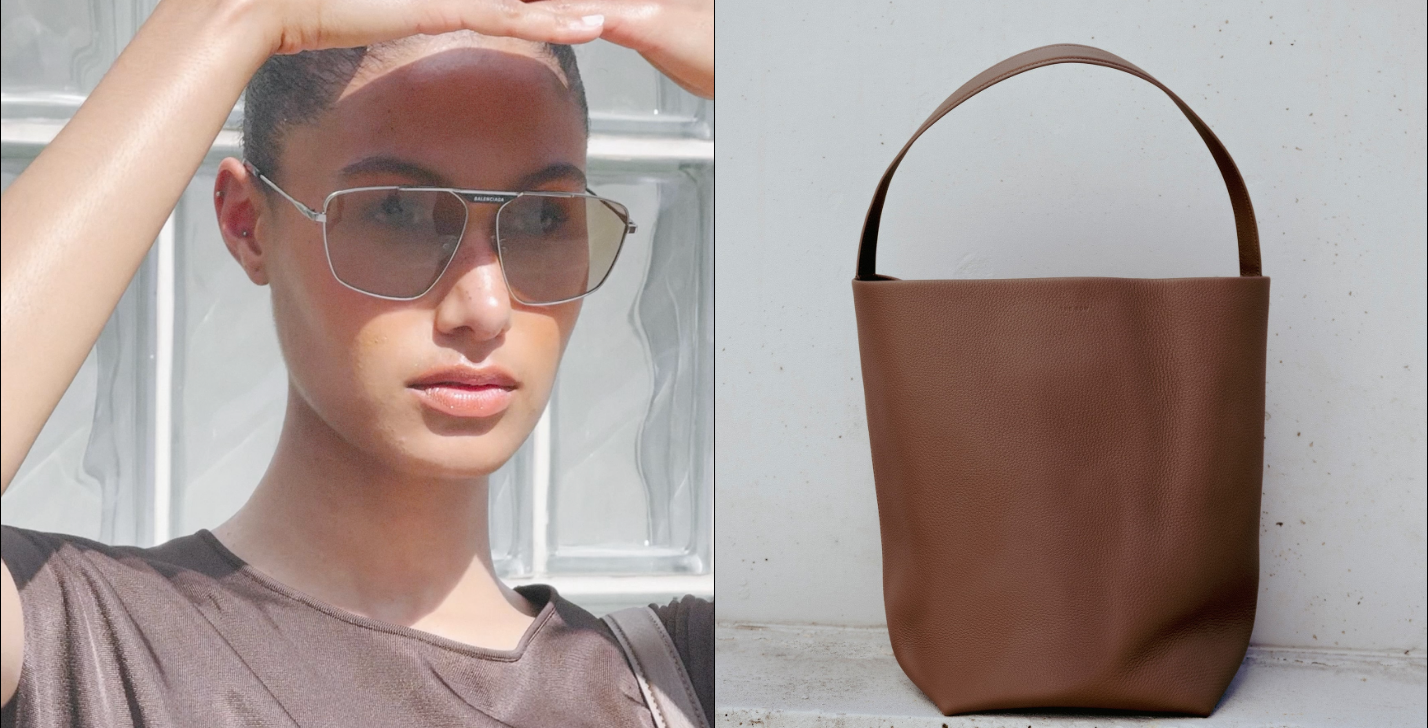 scroll, scrollTop: 0, scrollLeft: 0, axis: both 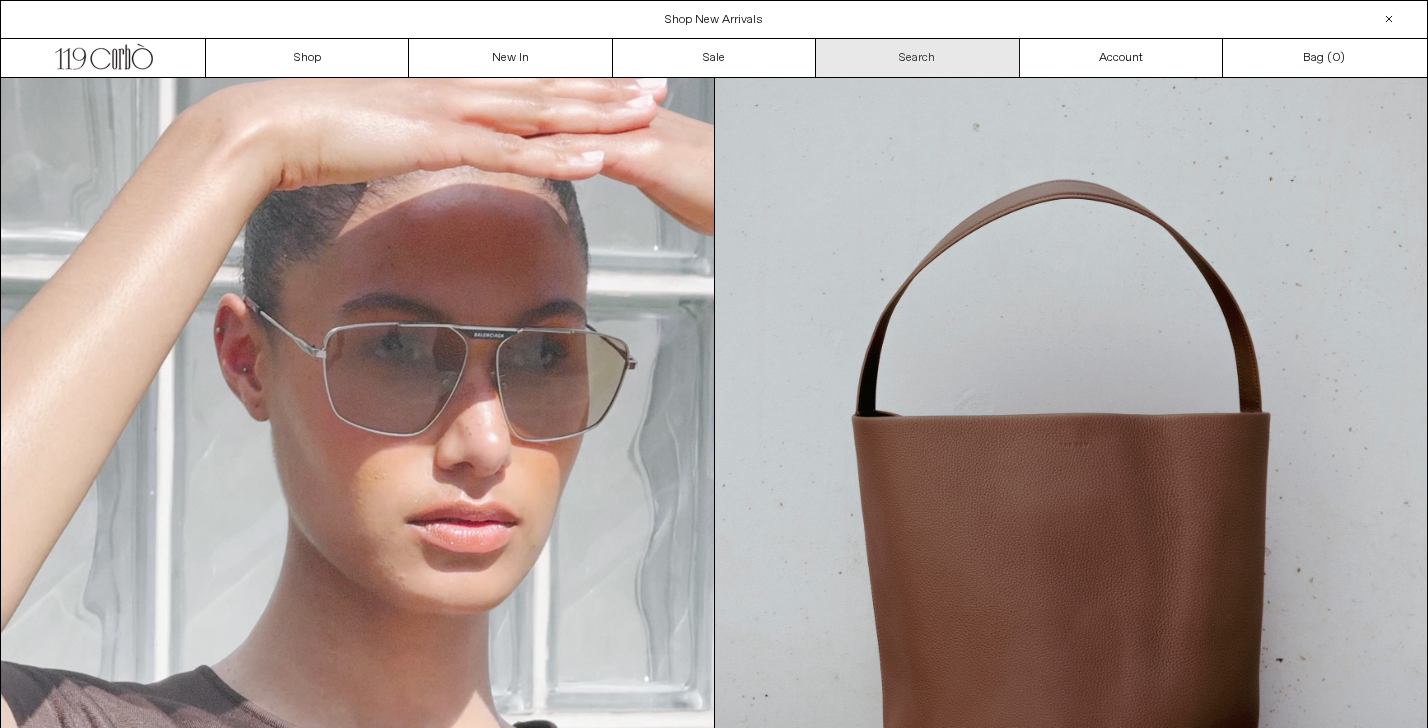 click on "Search" at bounding box center (917, 58) 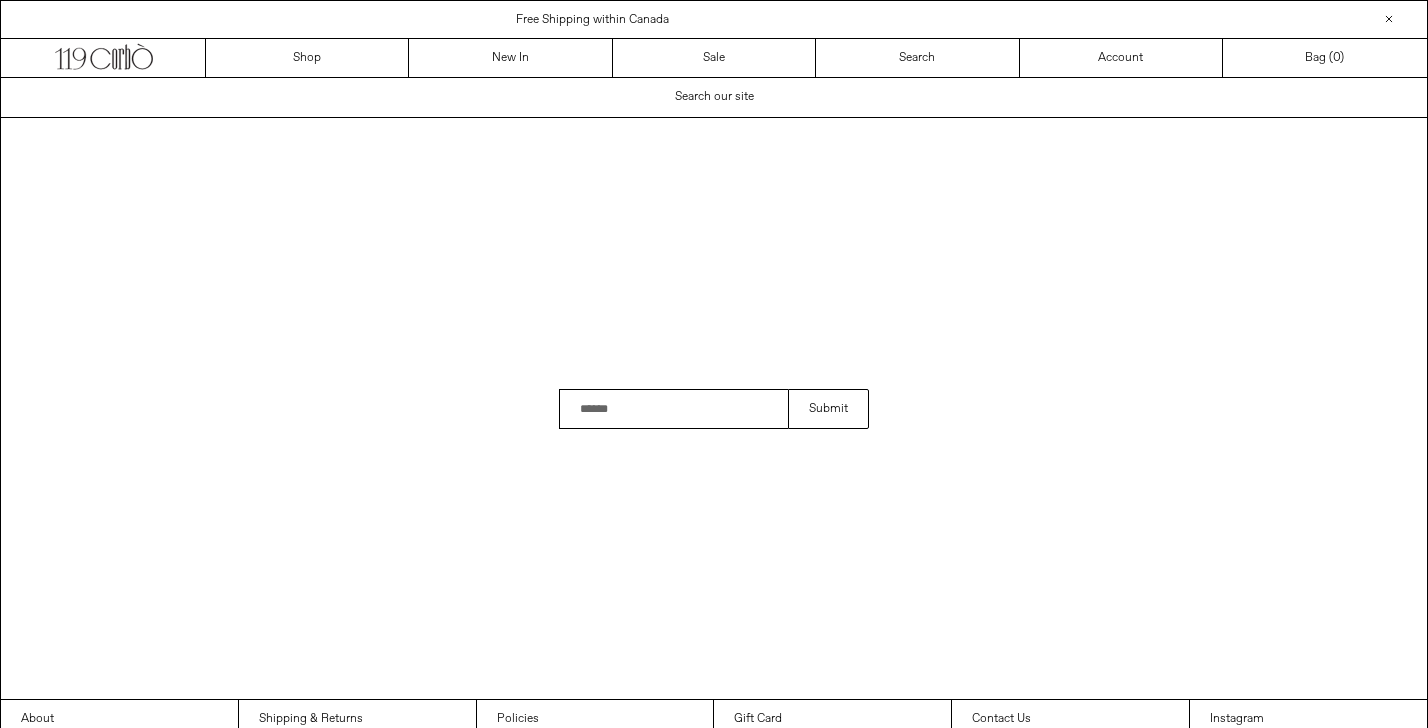 scroll, scrollTop: 0, scrollLeft: 0, axis: both 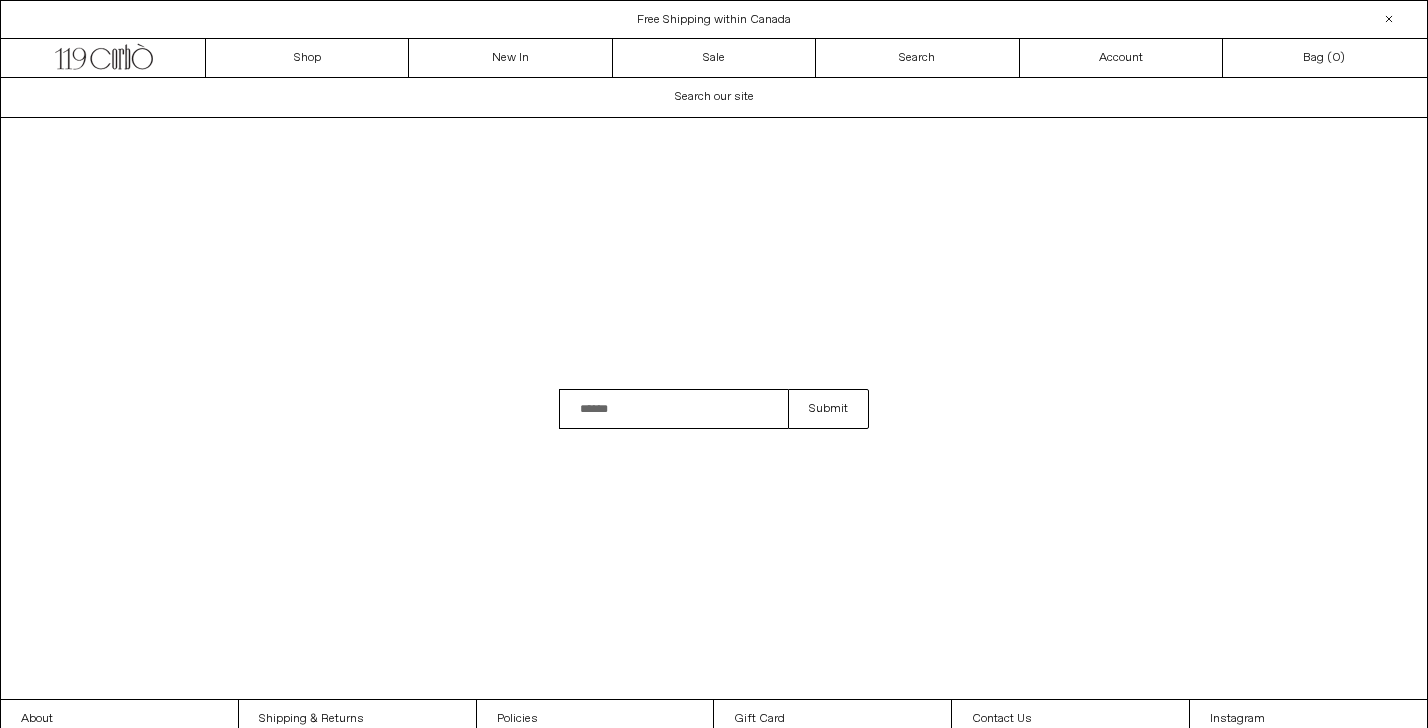 click at bounding box center [673, 409] 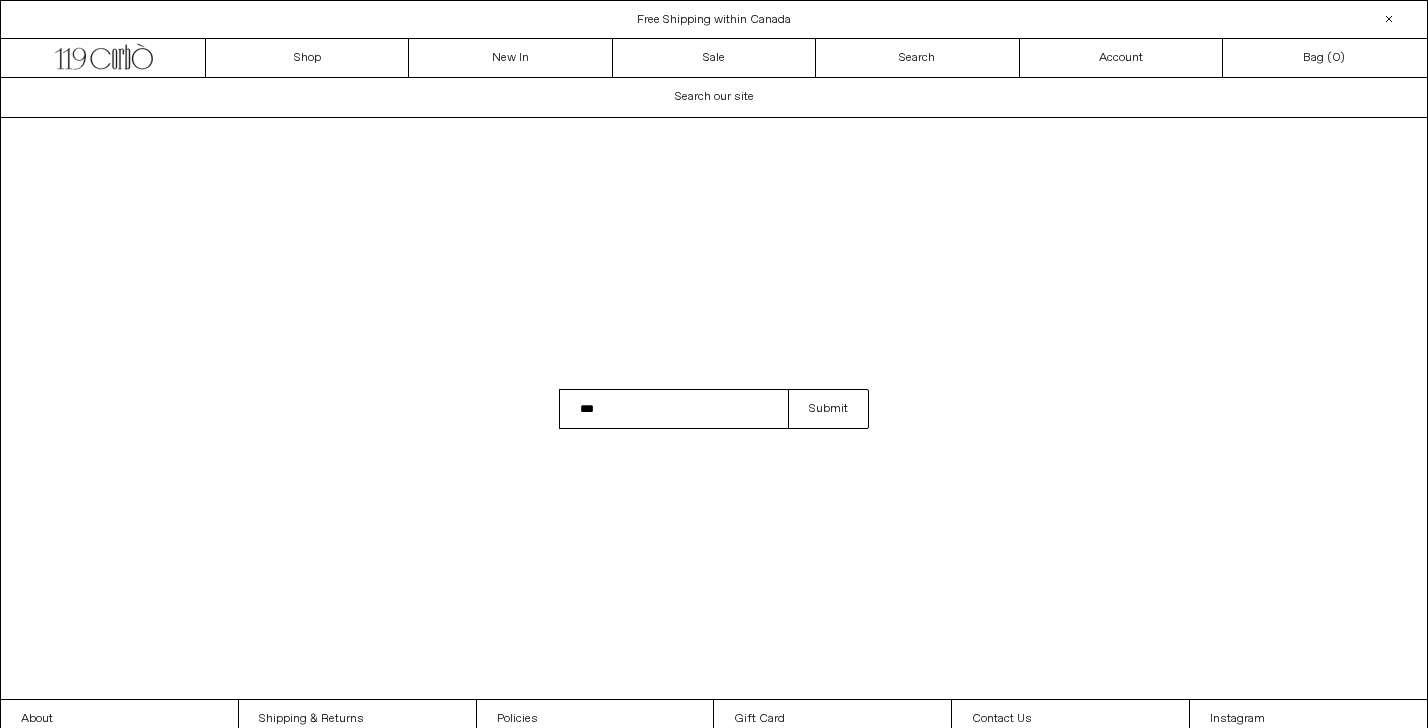 scroll, scrollTop: 0, scrollLeft: 0, axis: both 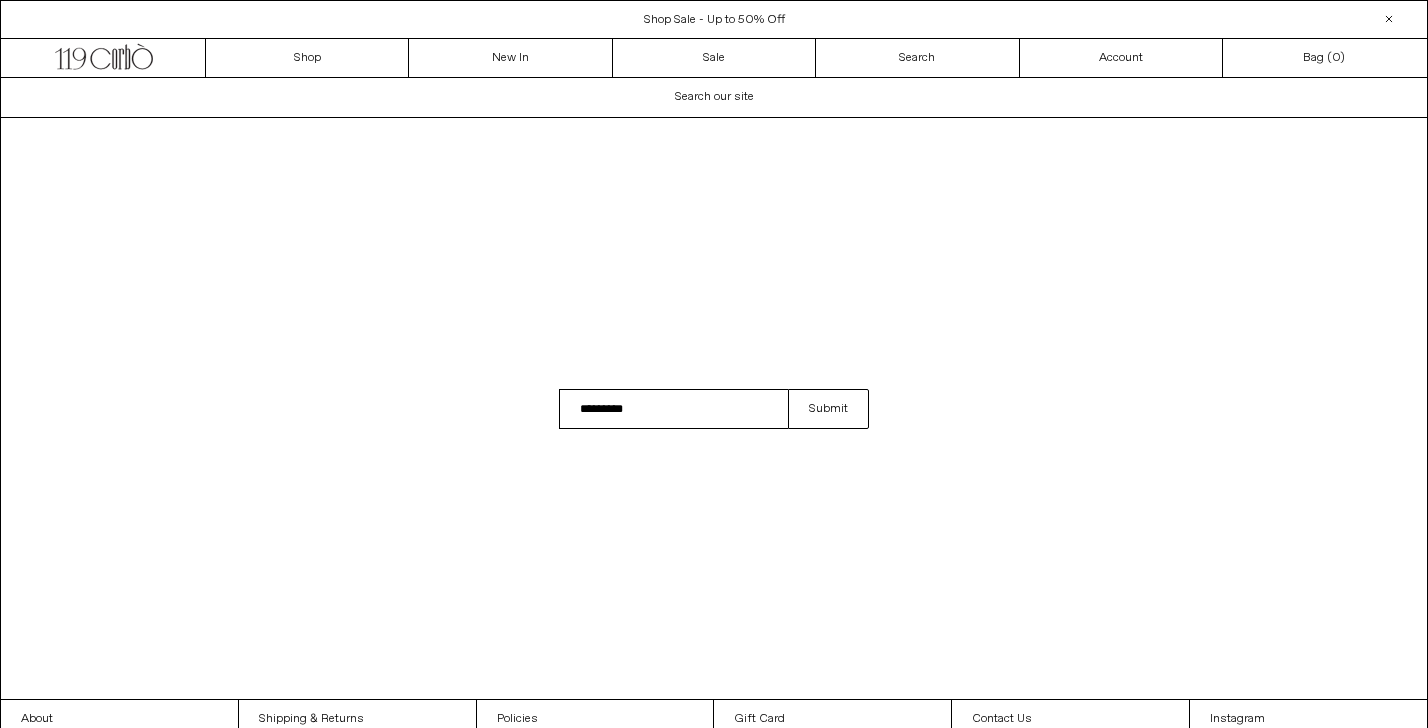 type on "*********" 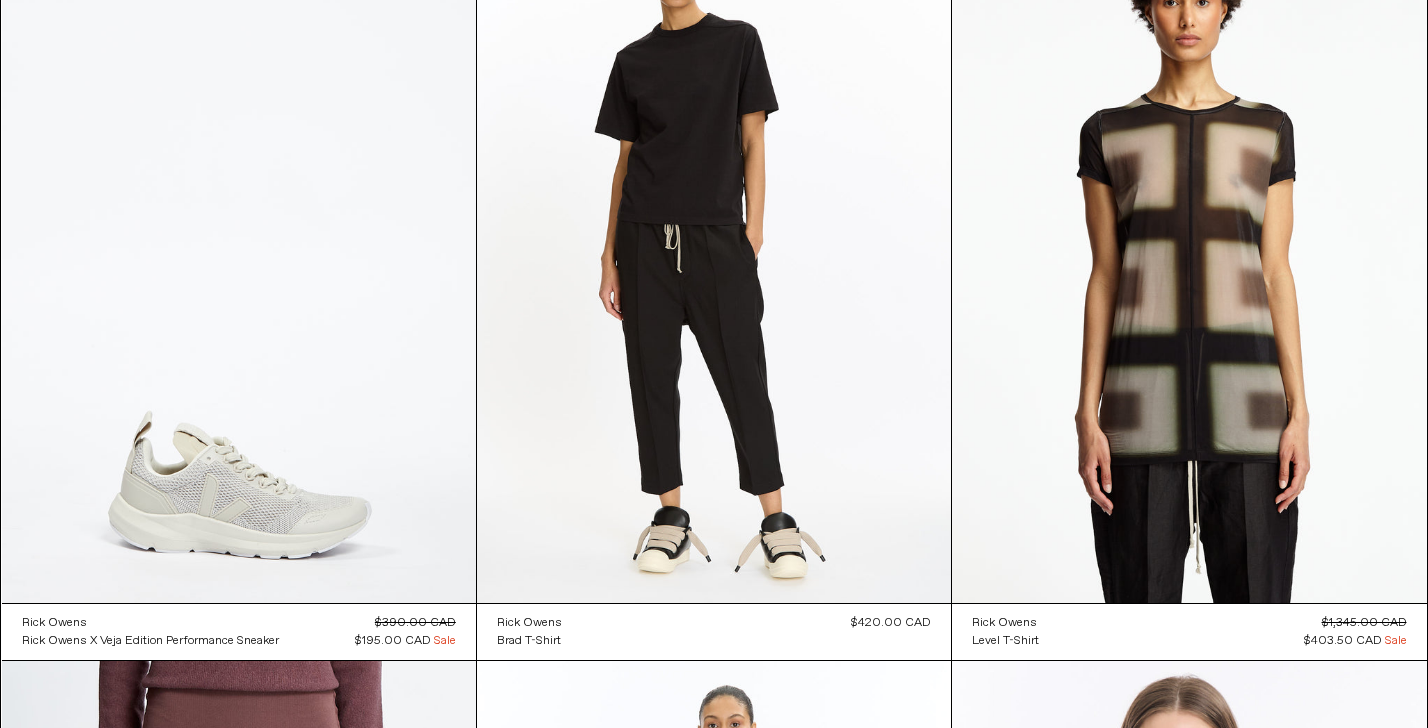 scroll, scrollTop: 0, scrollLeft: 0, axis: both 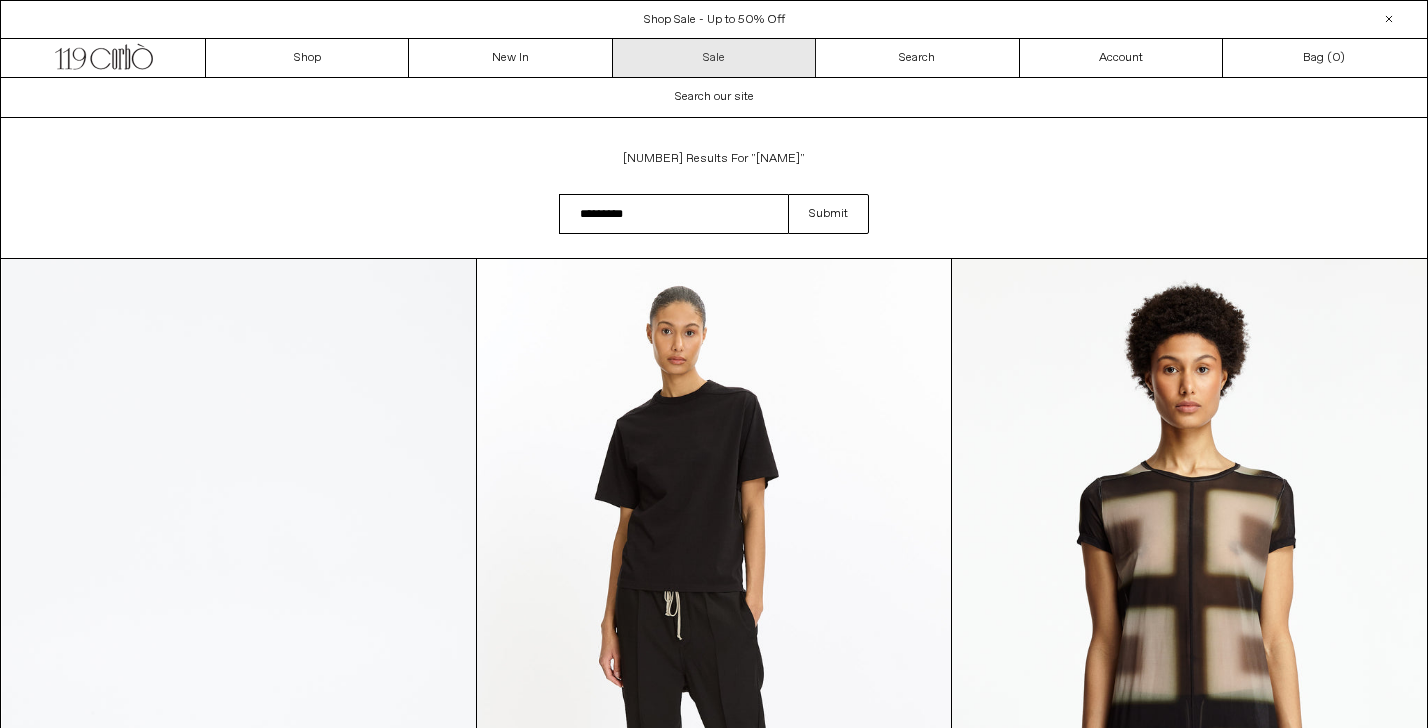 click on "Sale" at bounding box center [714, 58] 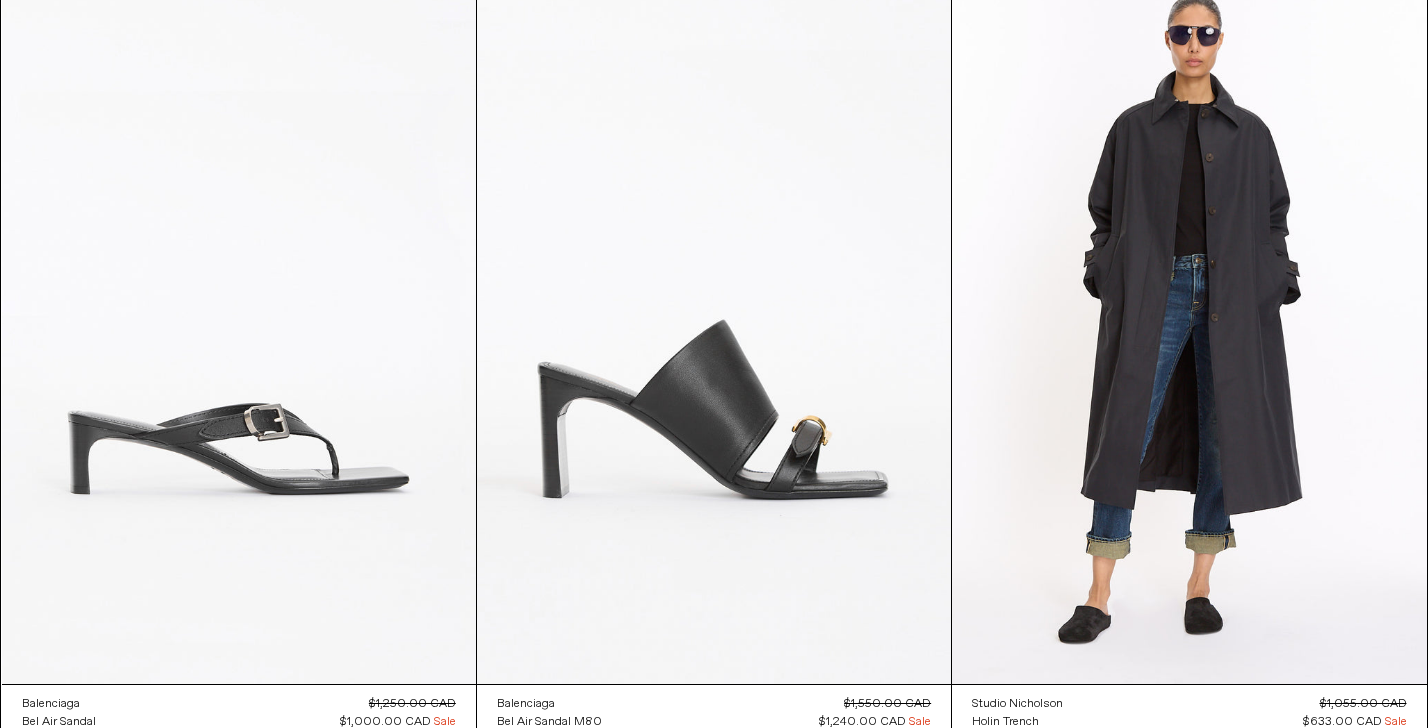 scroll, scrollTop: 3972, scrollLeft: 0, axis: vertical 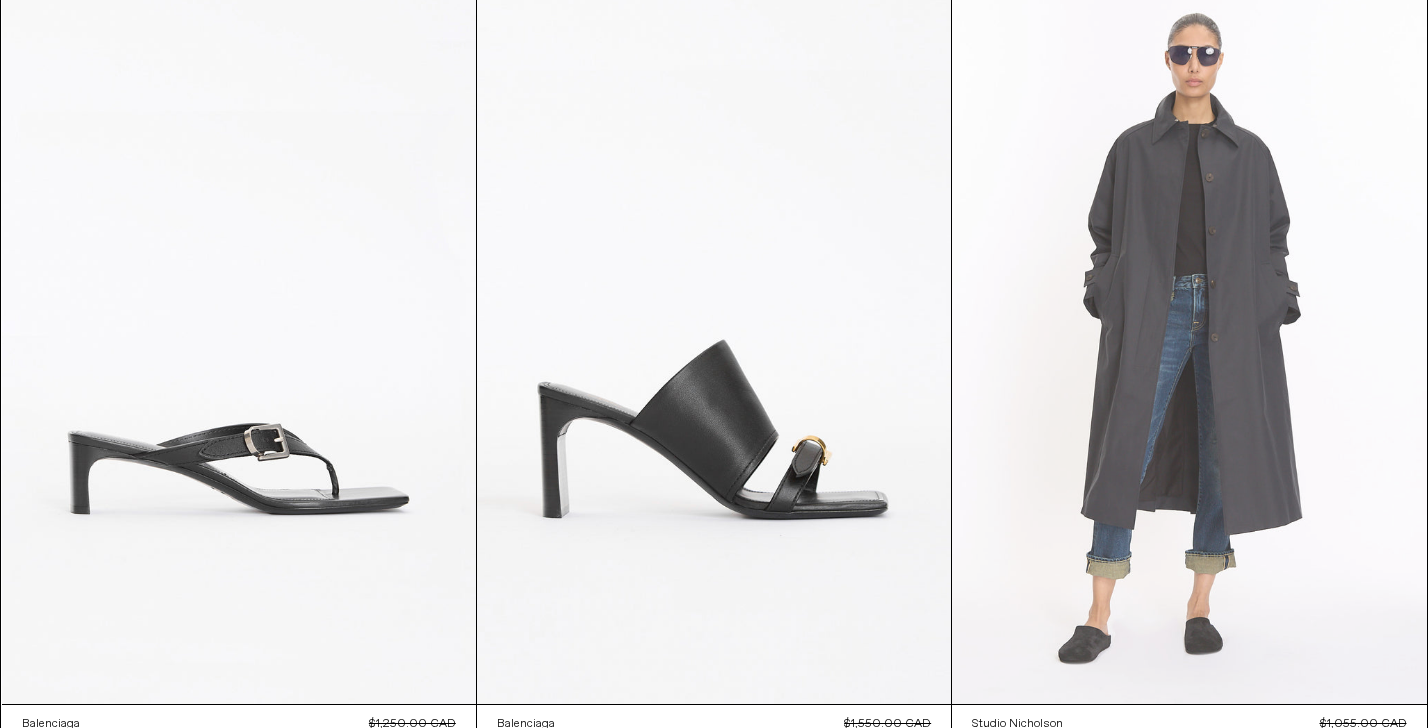 click at bounding box center [1189, 349] 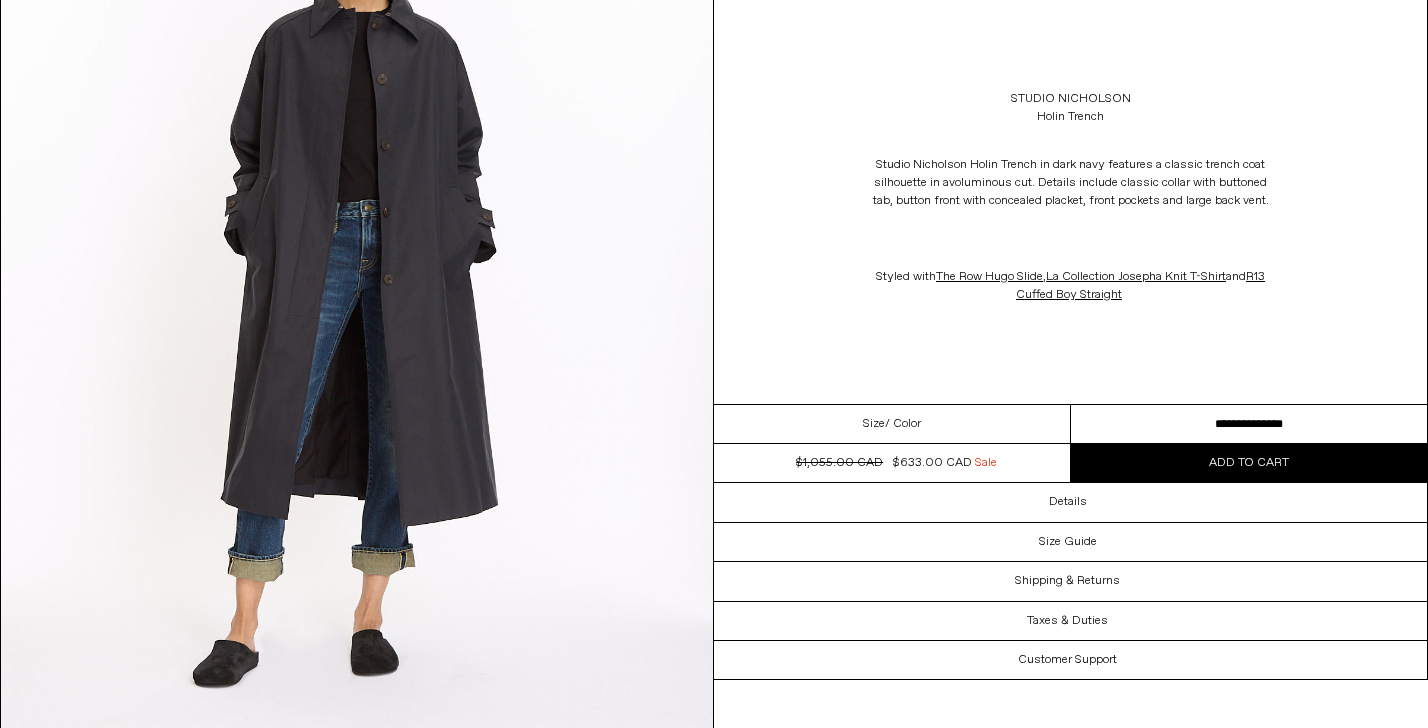 scroll, scrollTop: 0, scrollLeft: 0, axis: both 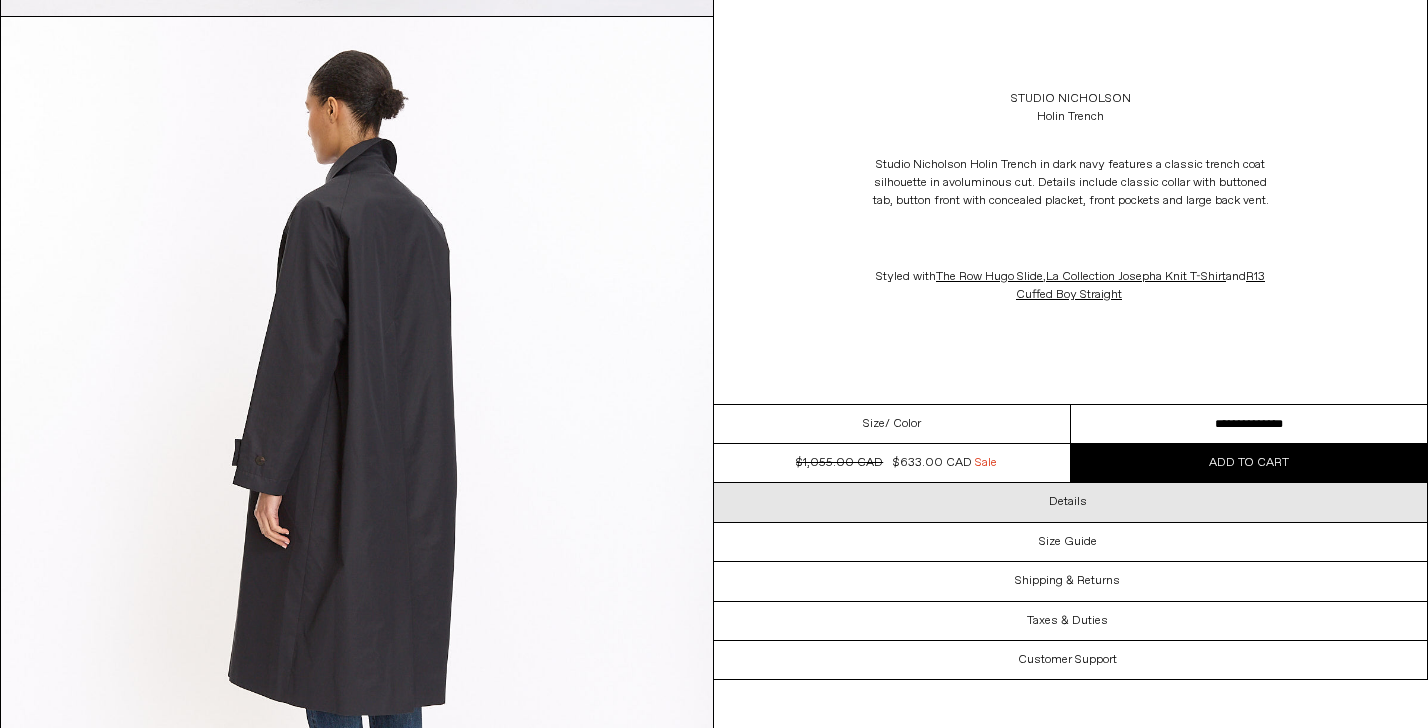 click on "Details" at bounding box center [1070, 502] 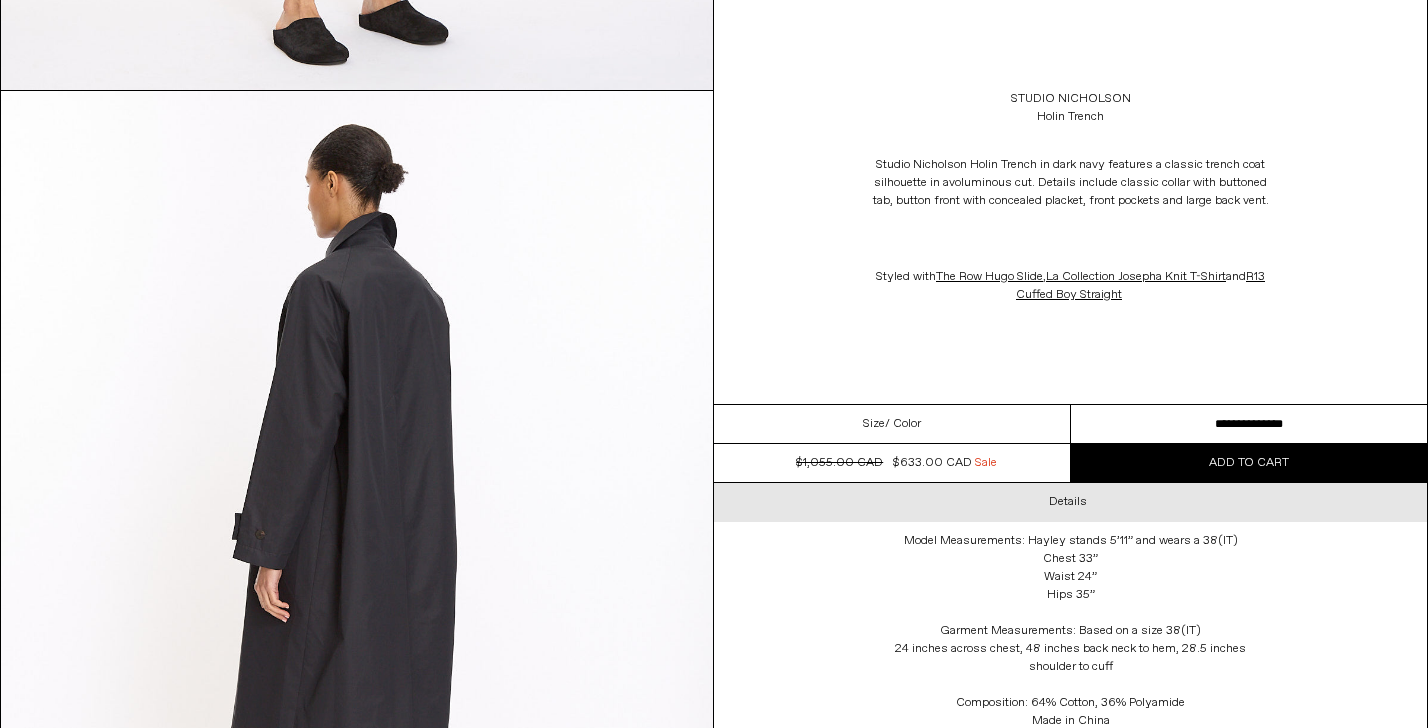 scroll, scrollTop: 2694, scrollLeft: 0, axis: vertical 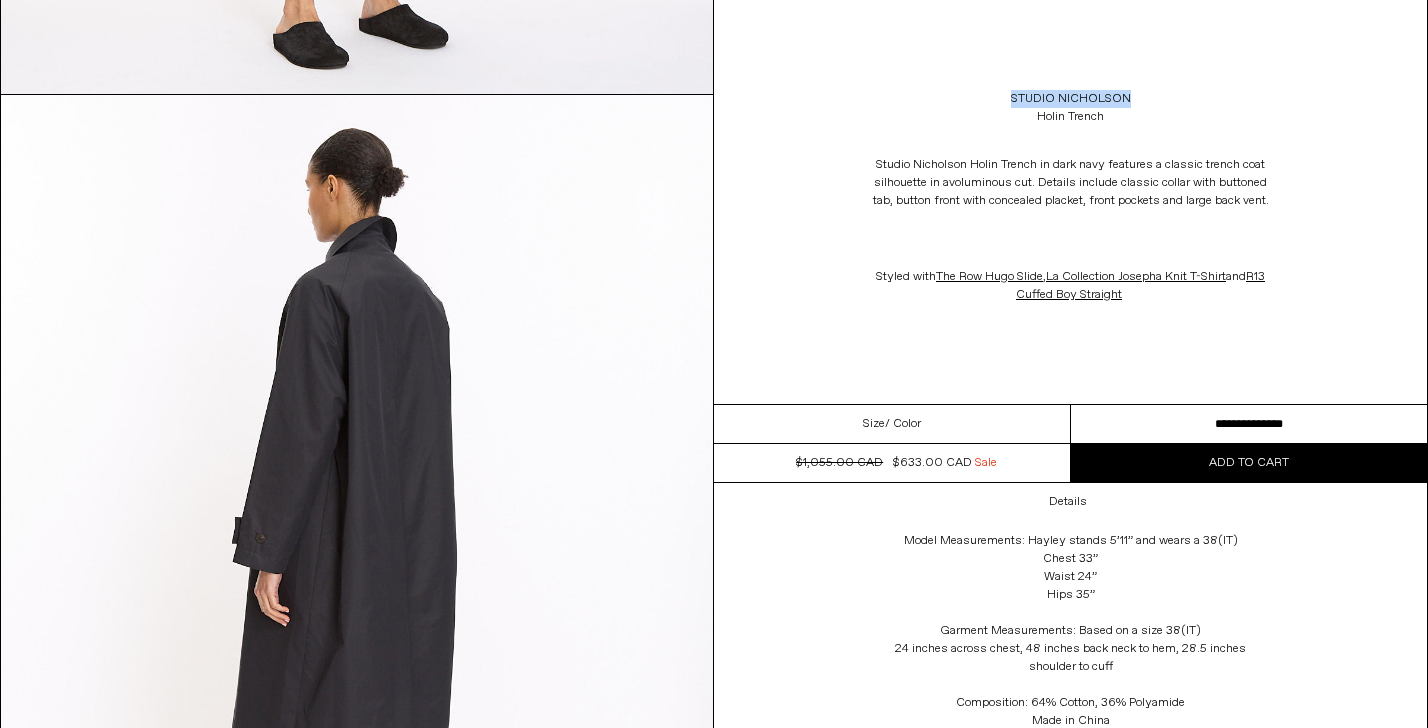 drag, startPoint x: 1137, startPoint y: 94, endPoint x: 1006, endPoint y: 94, distance: 131 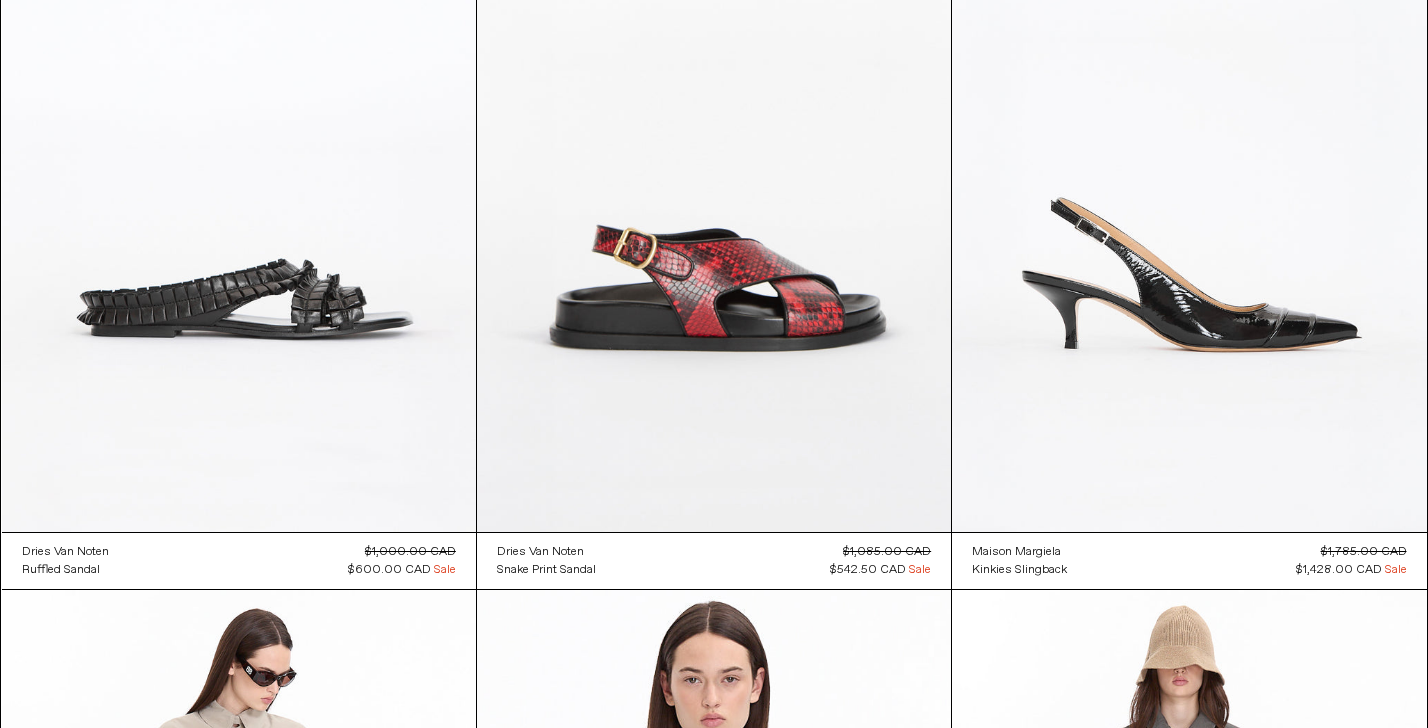 scroll, scrollTop: 6457, scrollLeft: 0, axis: vertical 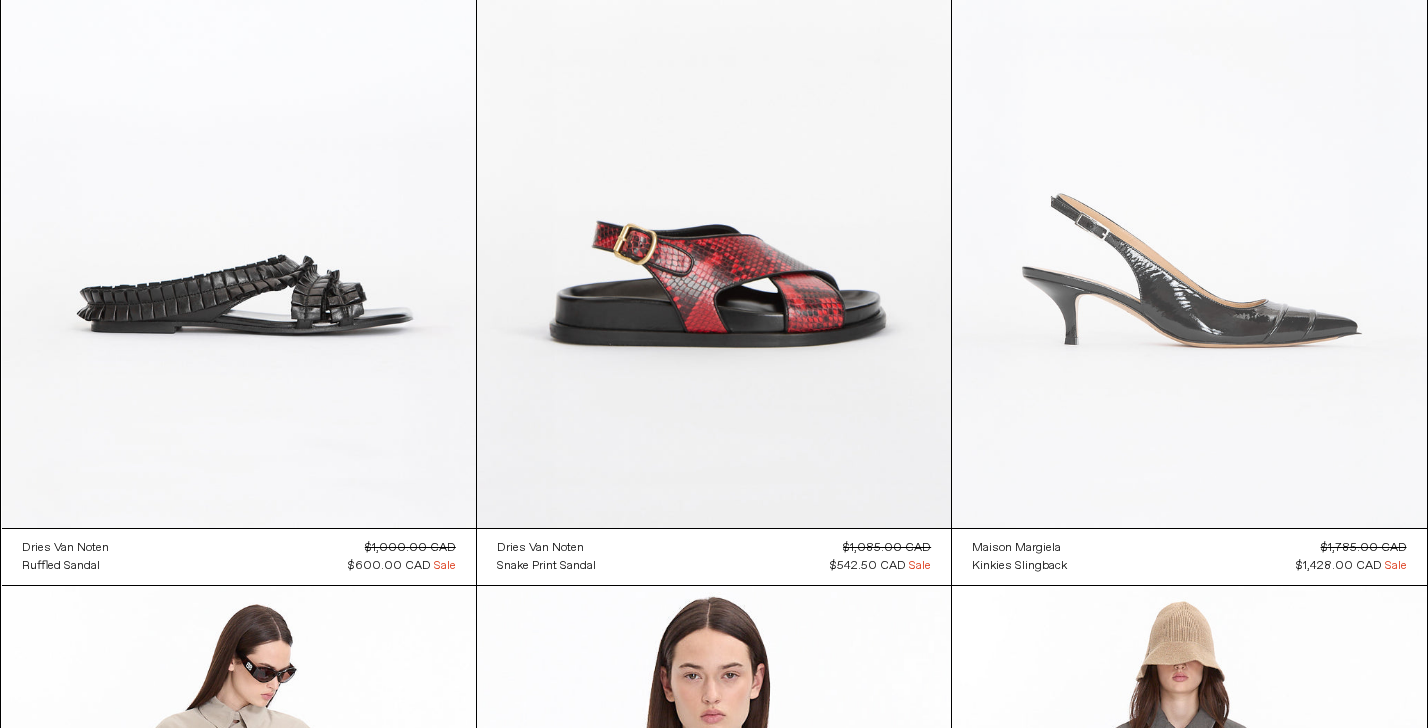 click at bounding box center (1189, 172) 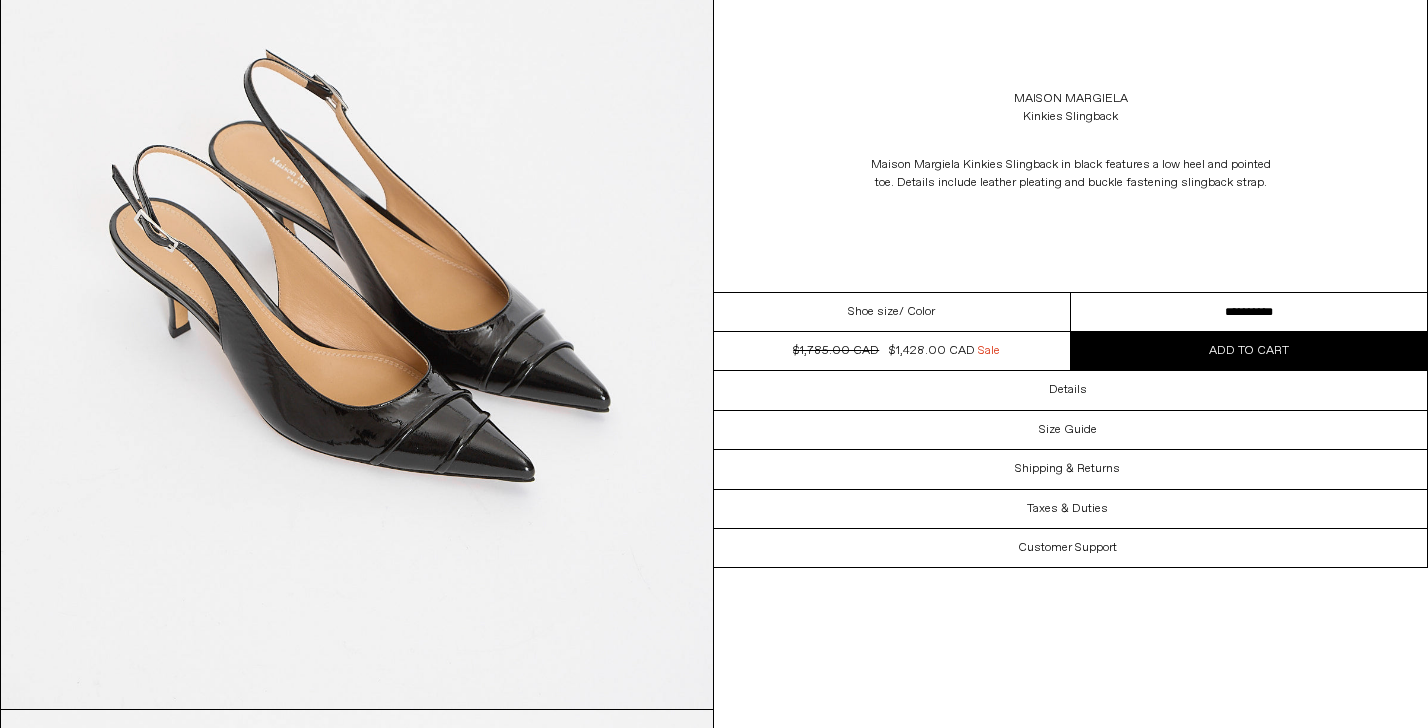 scroll, scrollTop: 2084, scrollLeft: 0, axis: vertical 